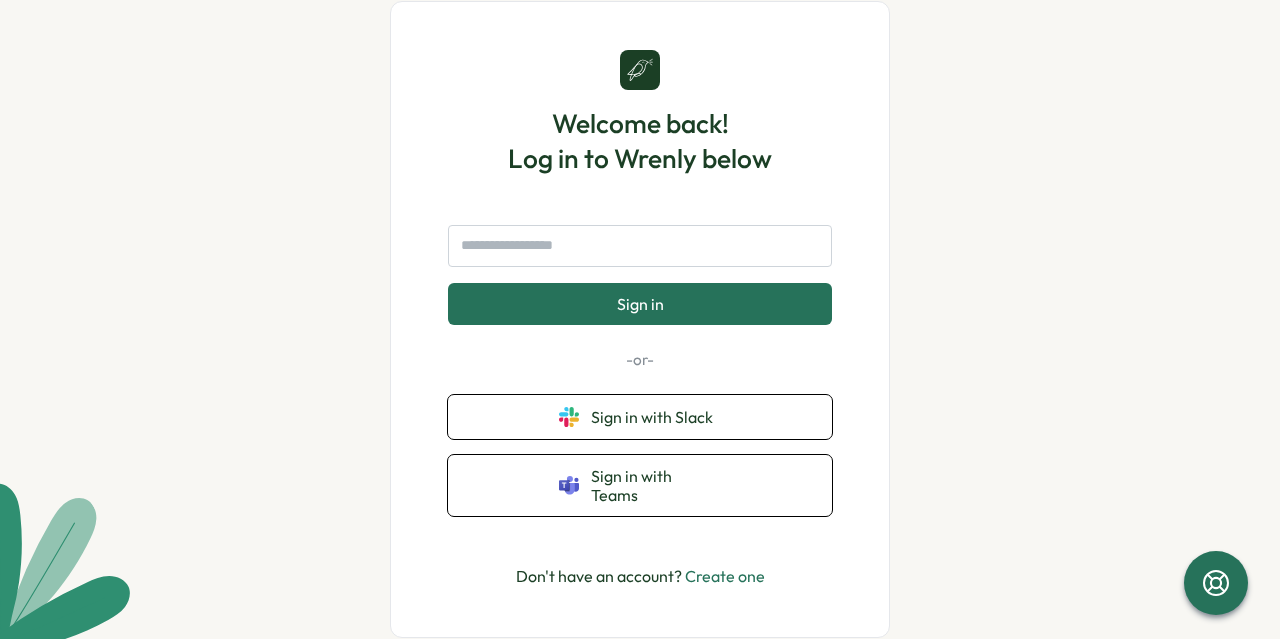 click at bounding box center [640, 246] 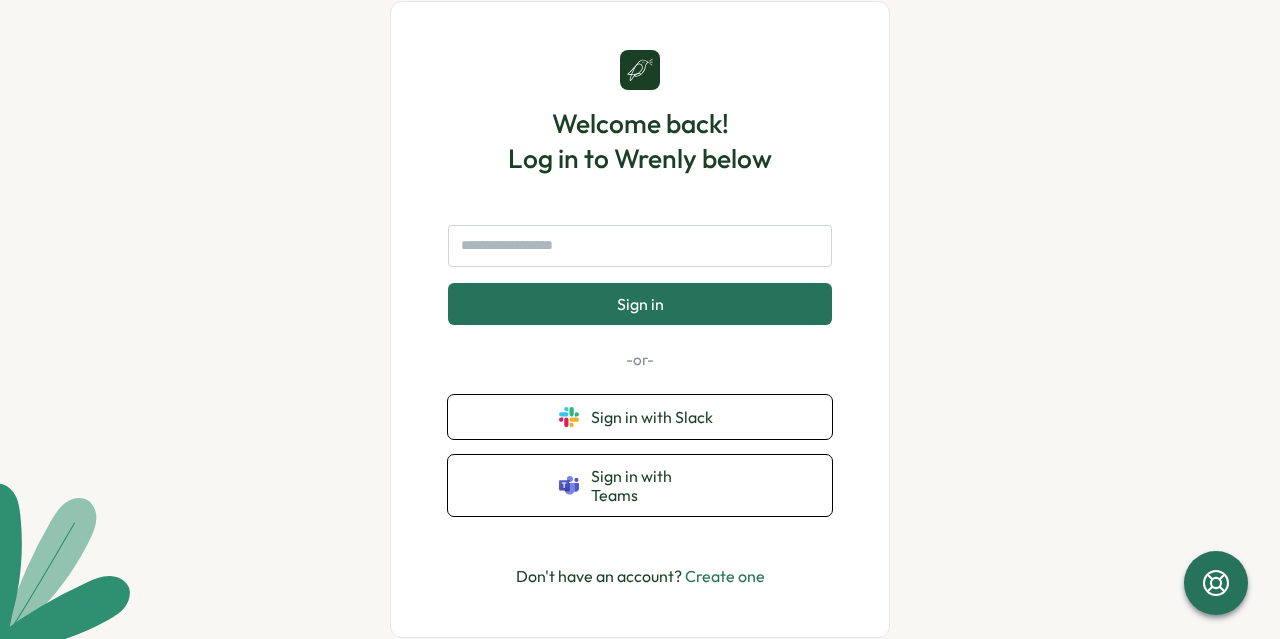scroll, scrollTop: 0, scrollLeft: 0, axis: both 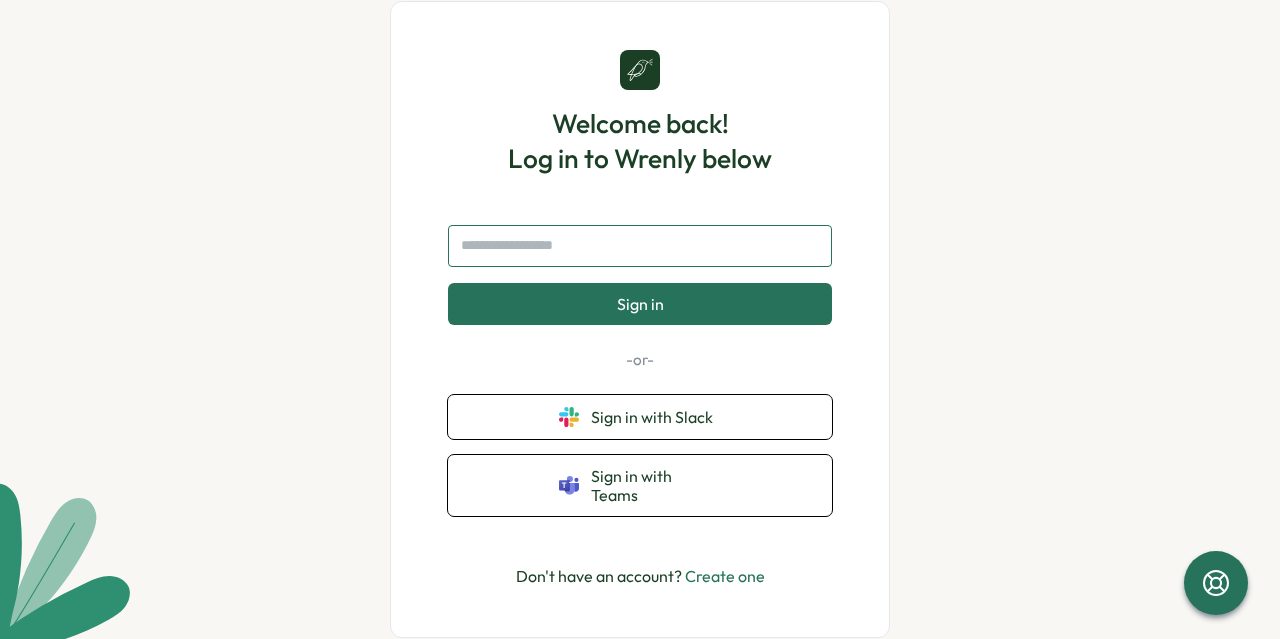 click at bounding box center [640, 246] 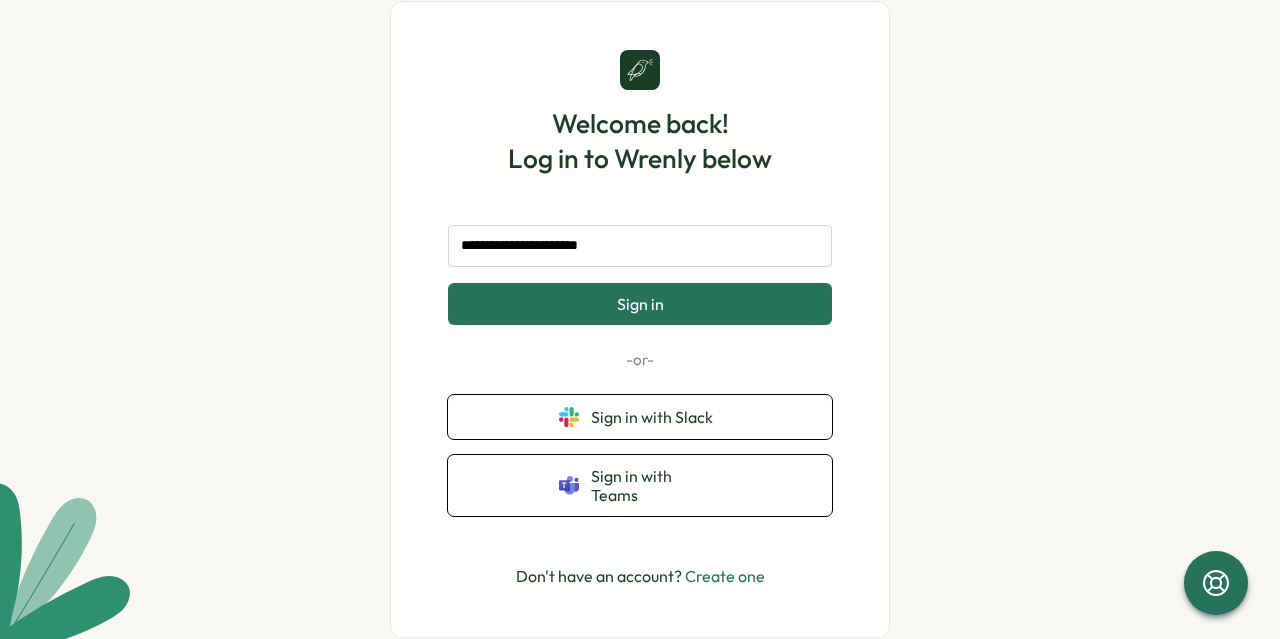 click on "Sign in" at bounding box center (640, 304) 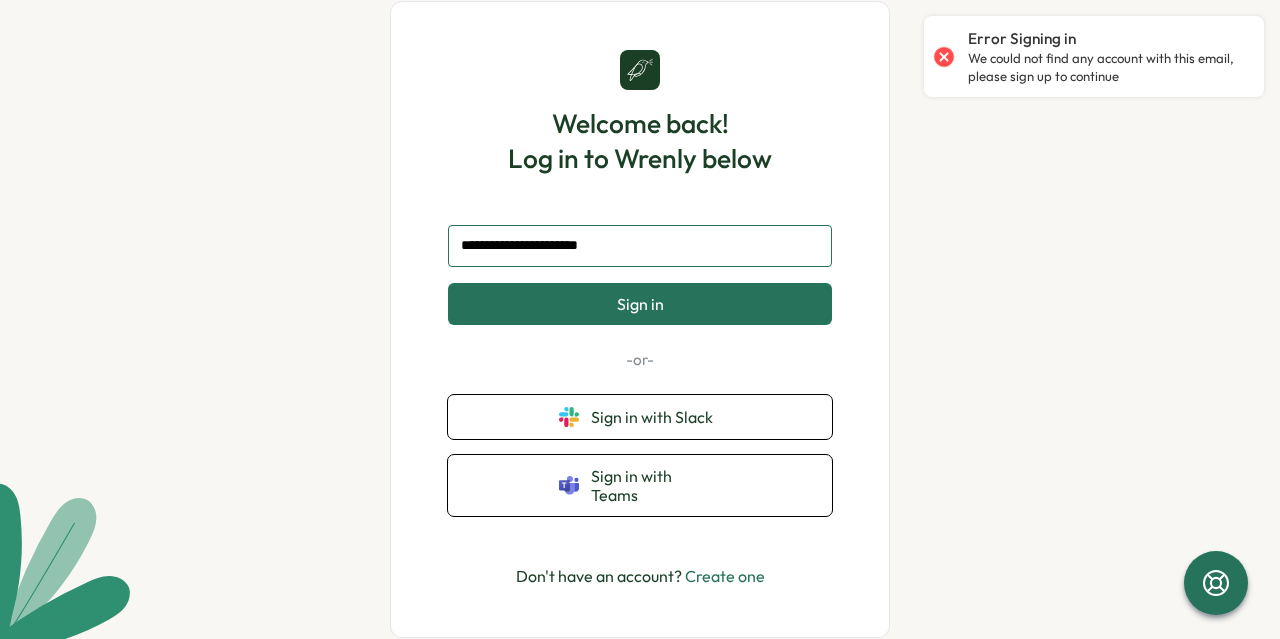 click on "**********" at bounding box center (640, 246) 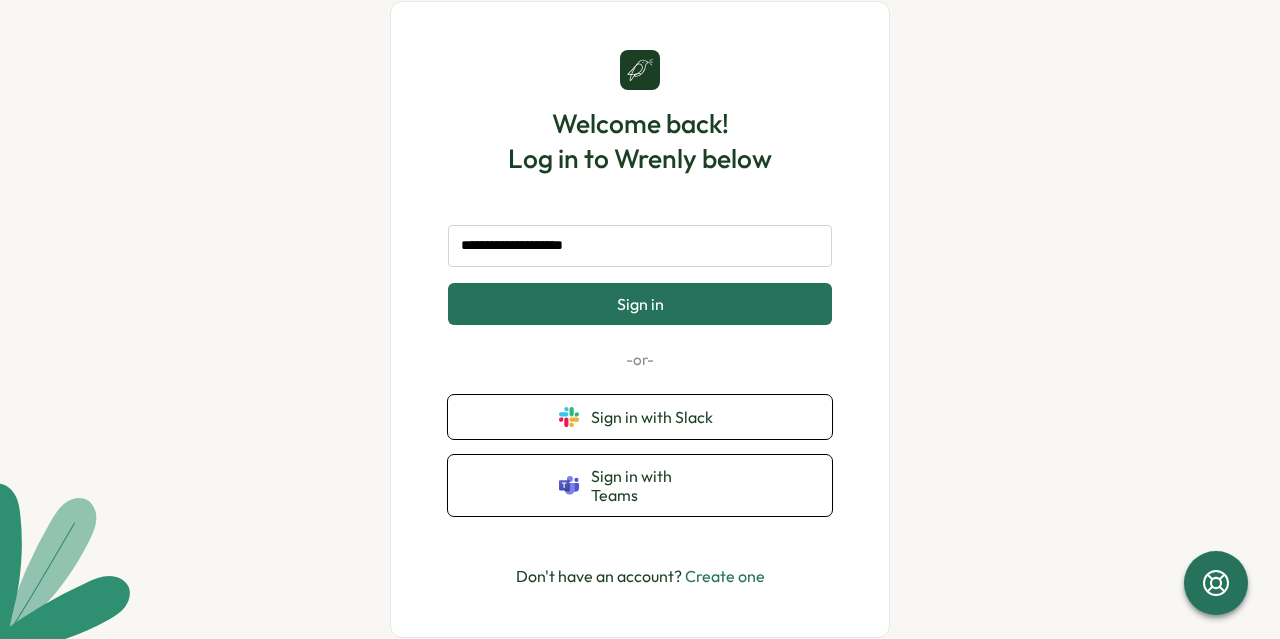 click on "Sign in" at bounding box center (640, 304) 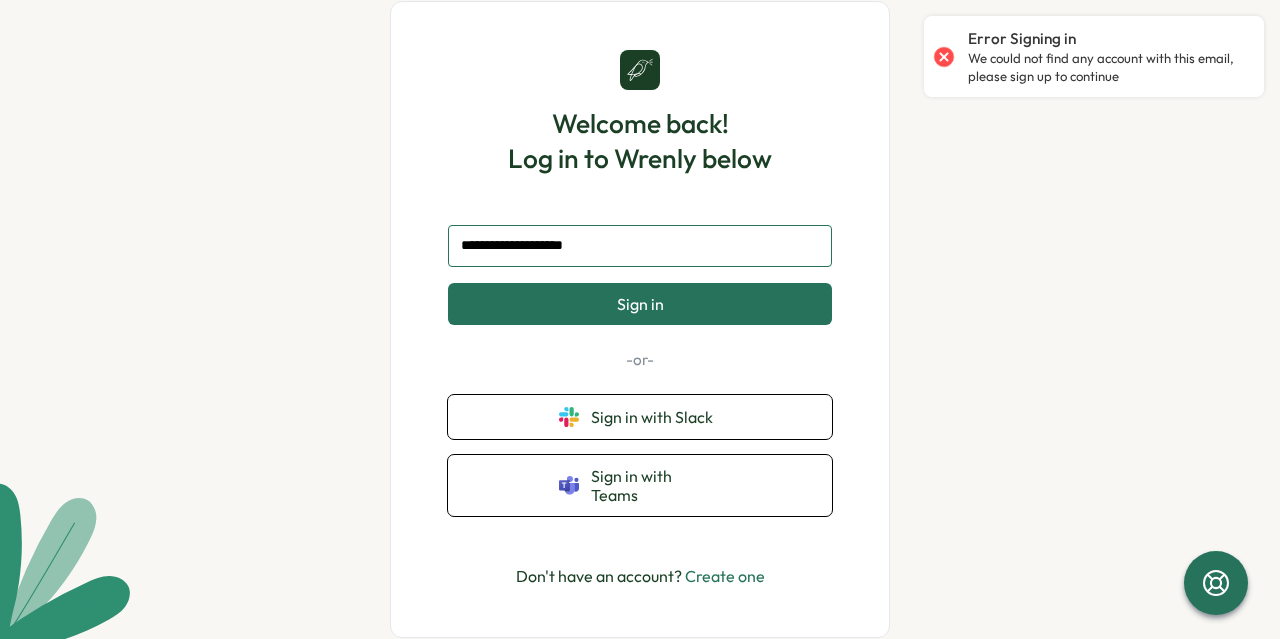 drag, startPoint x: 635, startPoint y: 261, endPoint x: 324, endPoint y: 235, distance: 312.08493 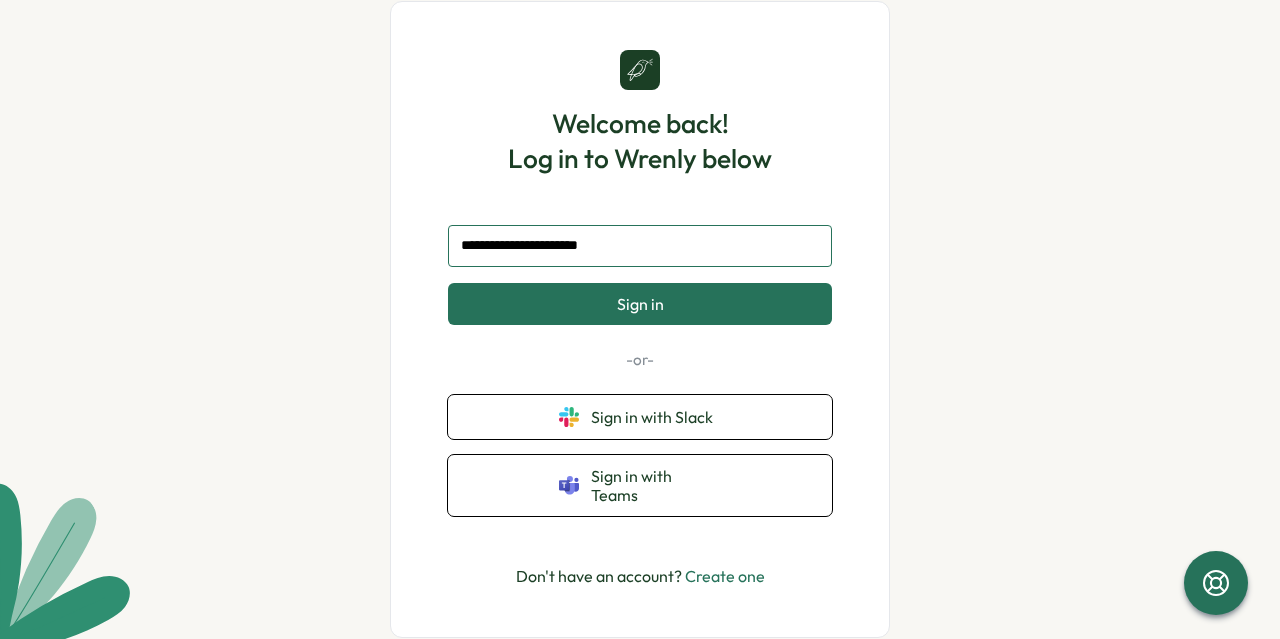 type on "**********" 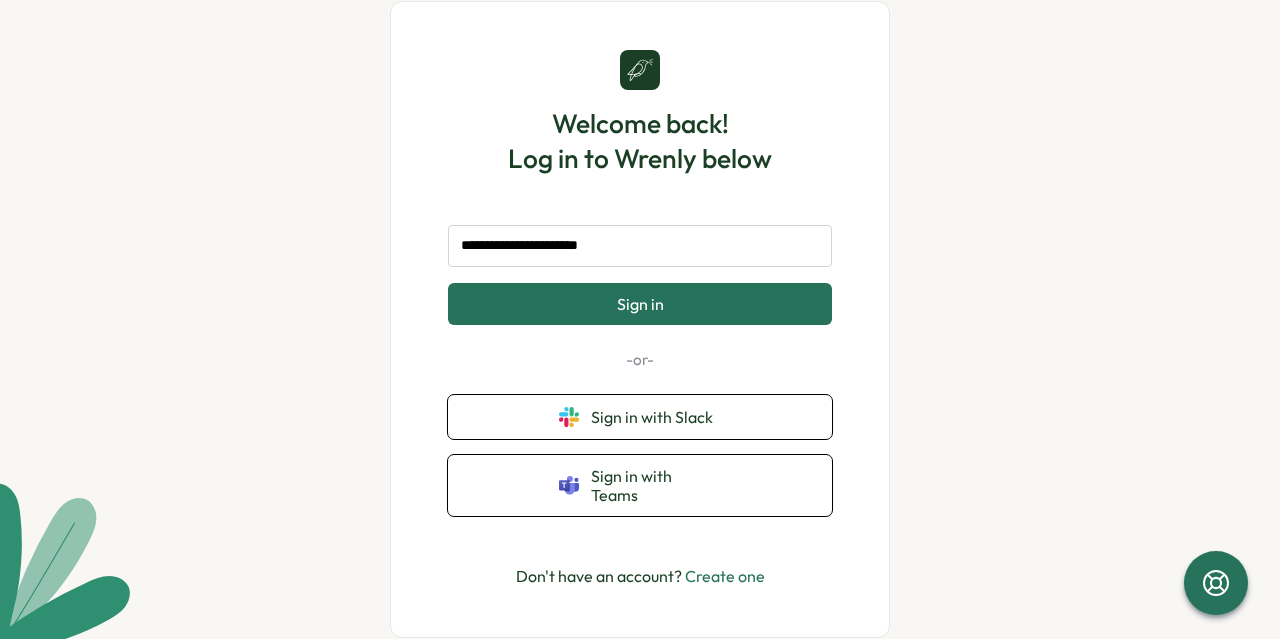 click on "Sign in" at bounding box center (640, 304) 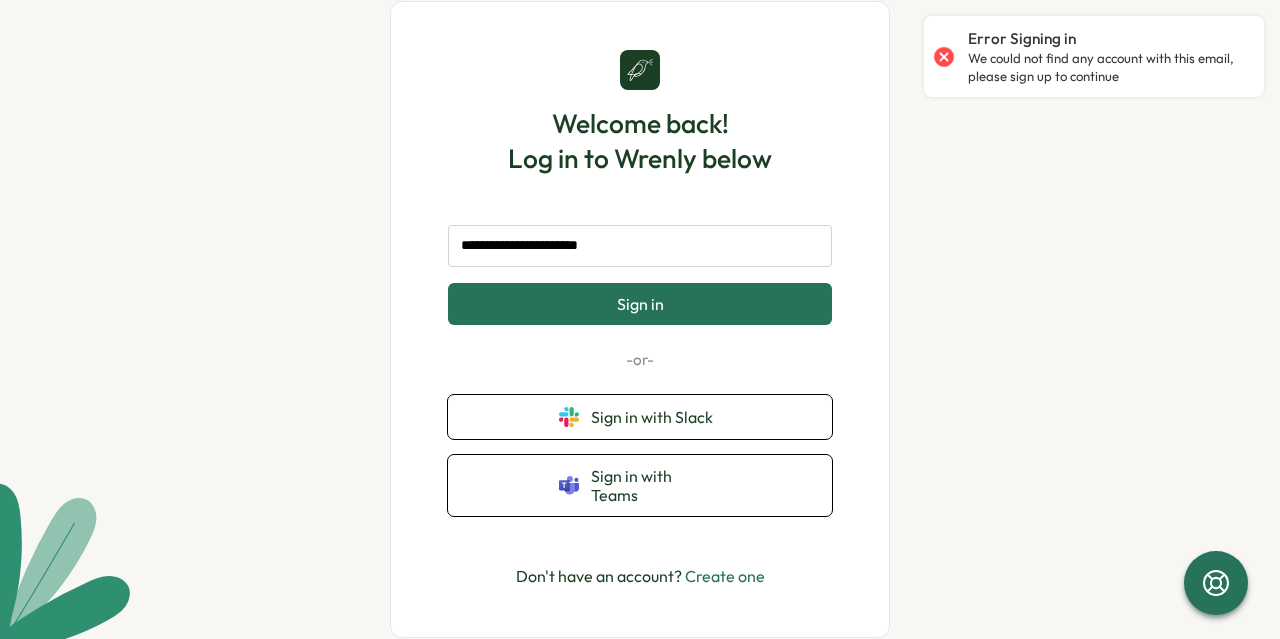 click at bounding box center [944, 56] 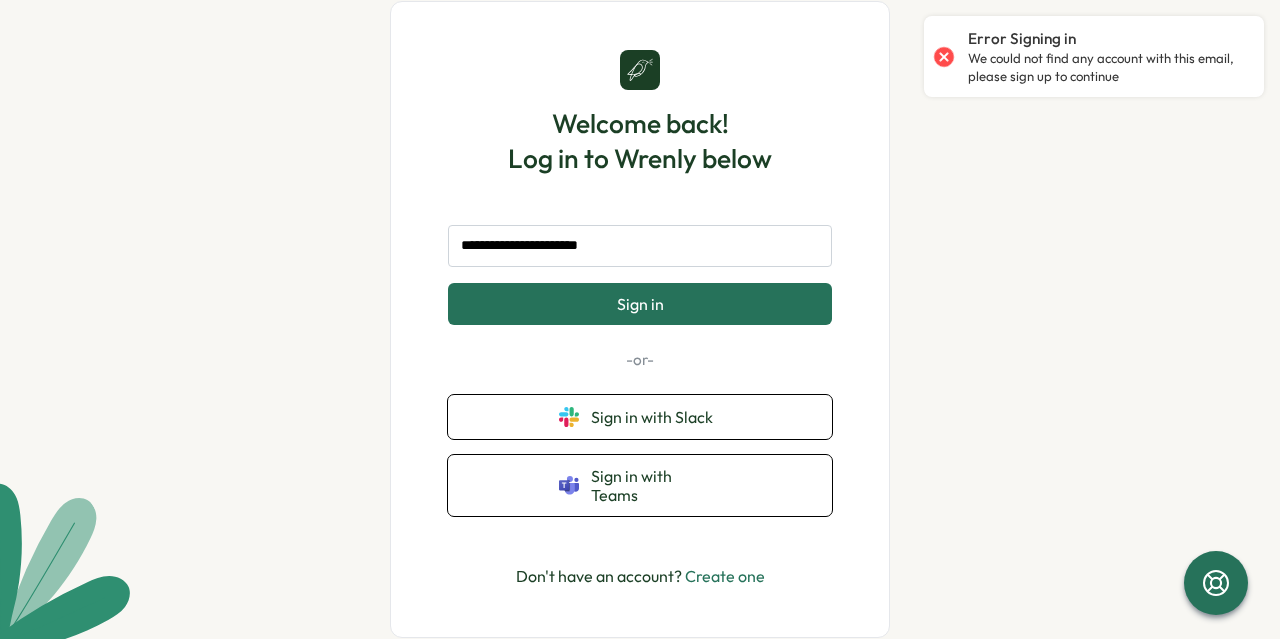 click on "**********" at bounding box center [640, 319] 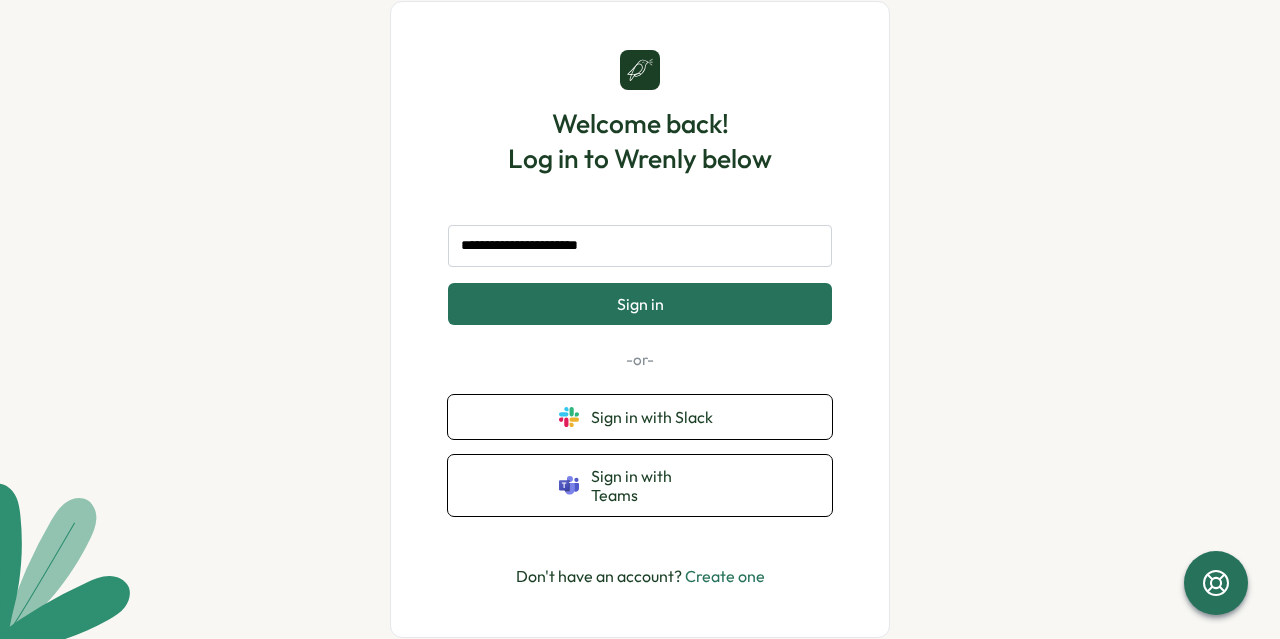 click on "Create one" at bounding box center (725, 576) 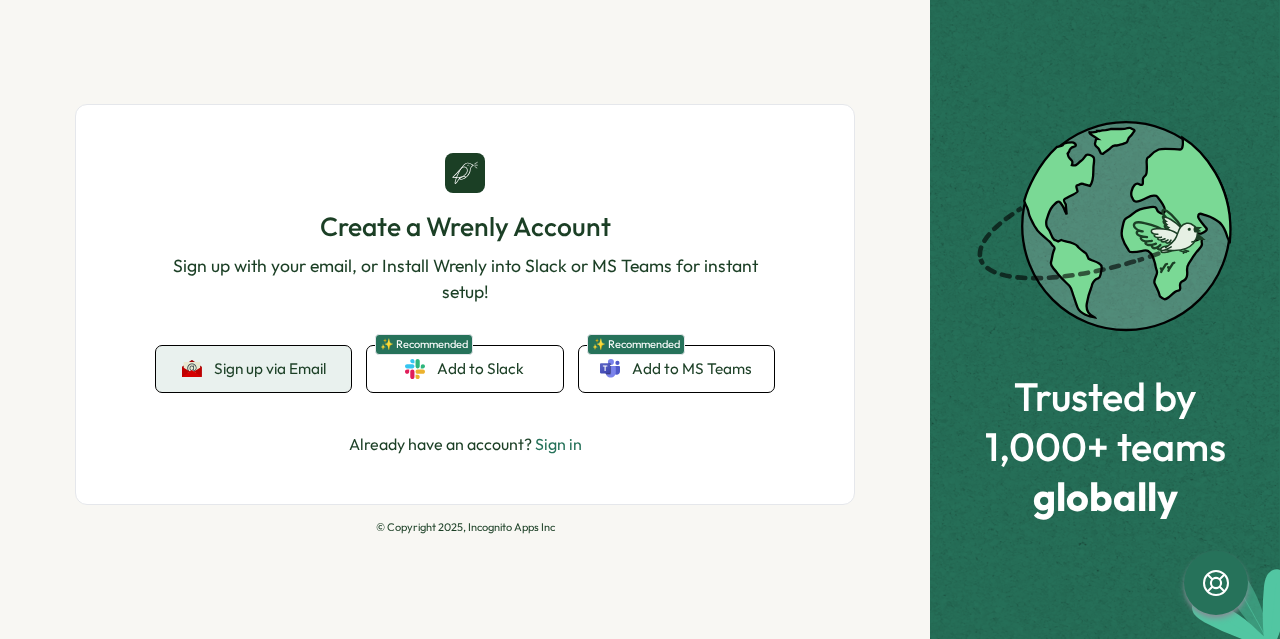 click on "Sign up via Email" at bounding box center (270, 369) 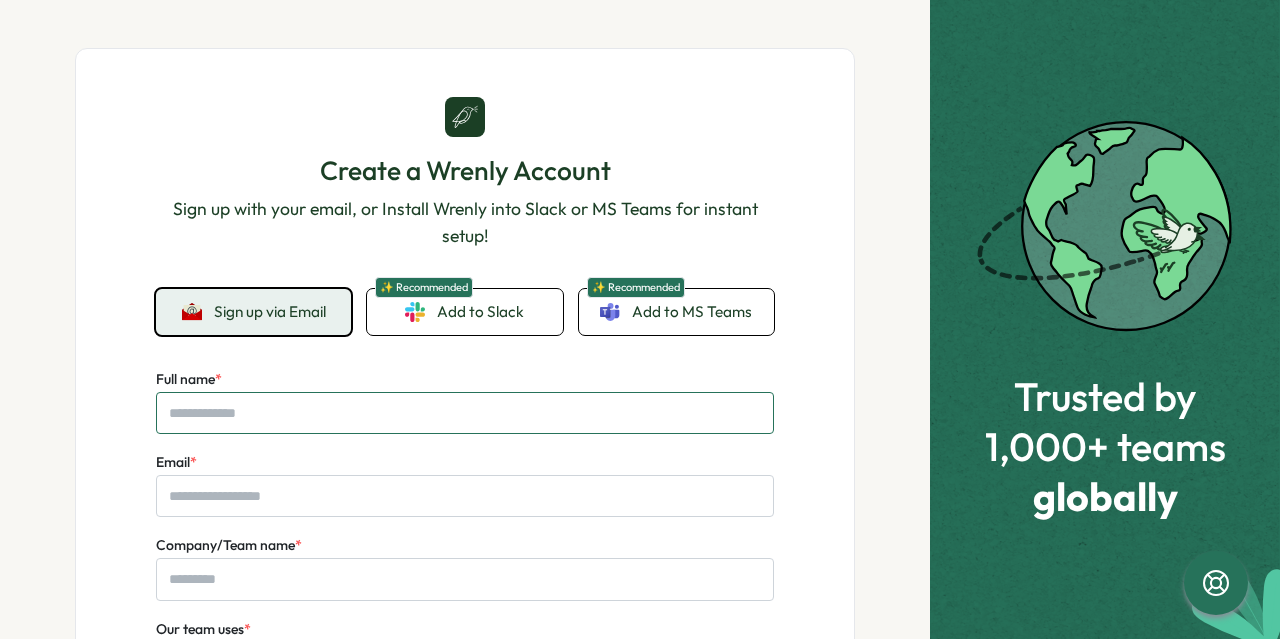 click on "Full name  *" at bounding box center (465, 413) 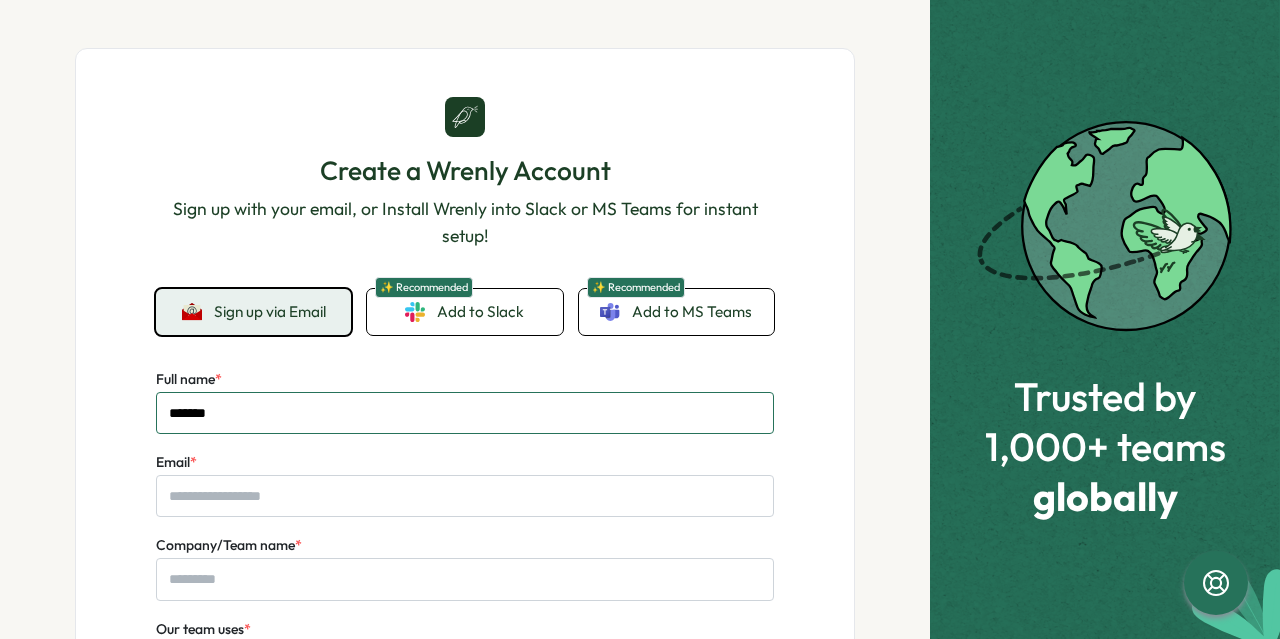 type on "*******" 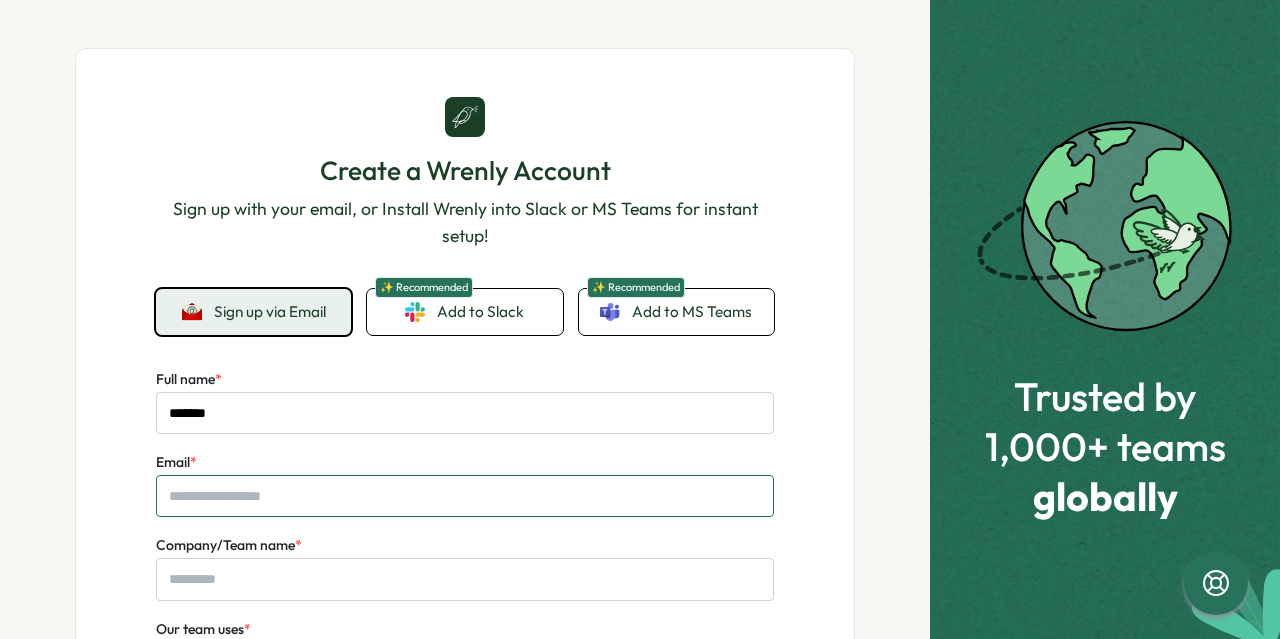 type on "*" 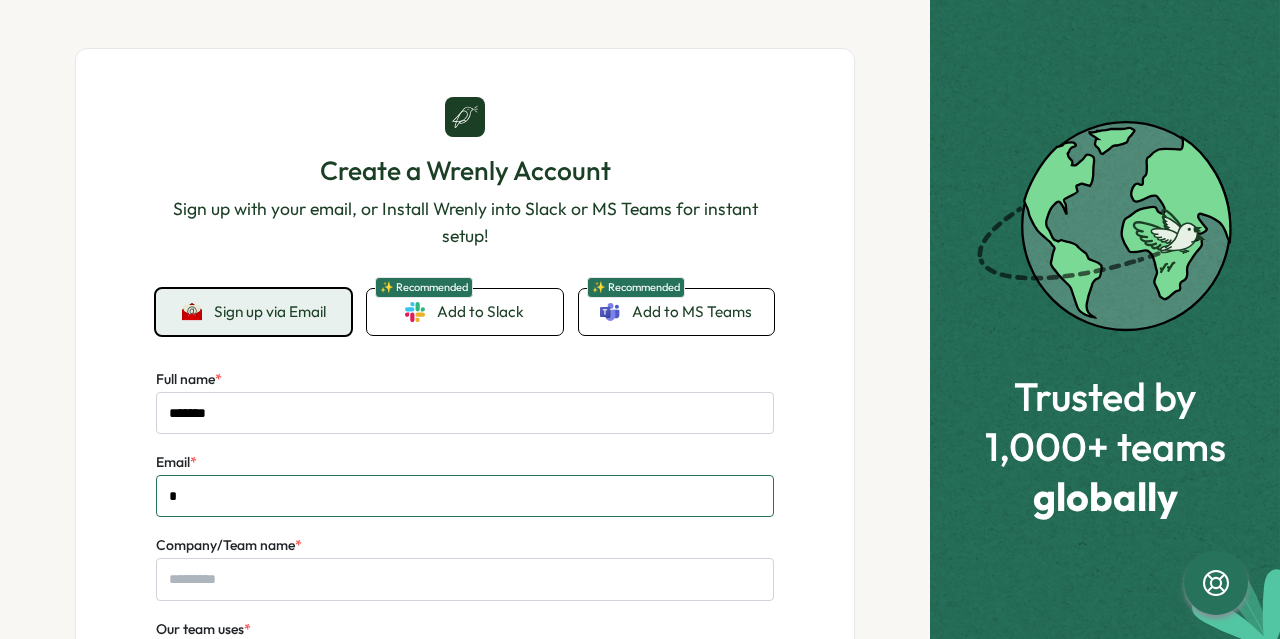type 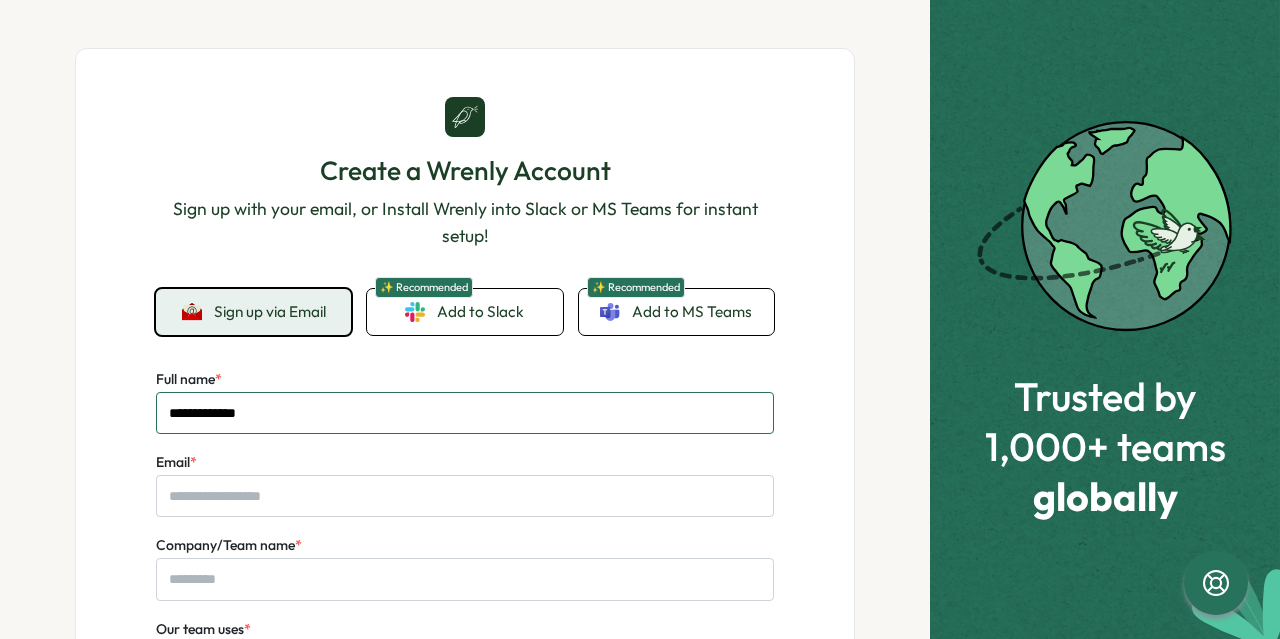 type on "**********" 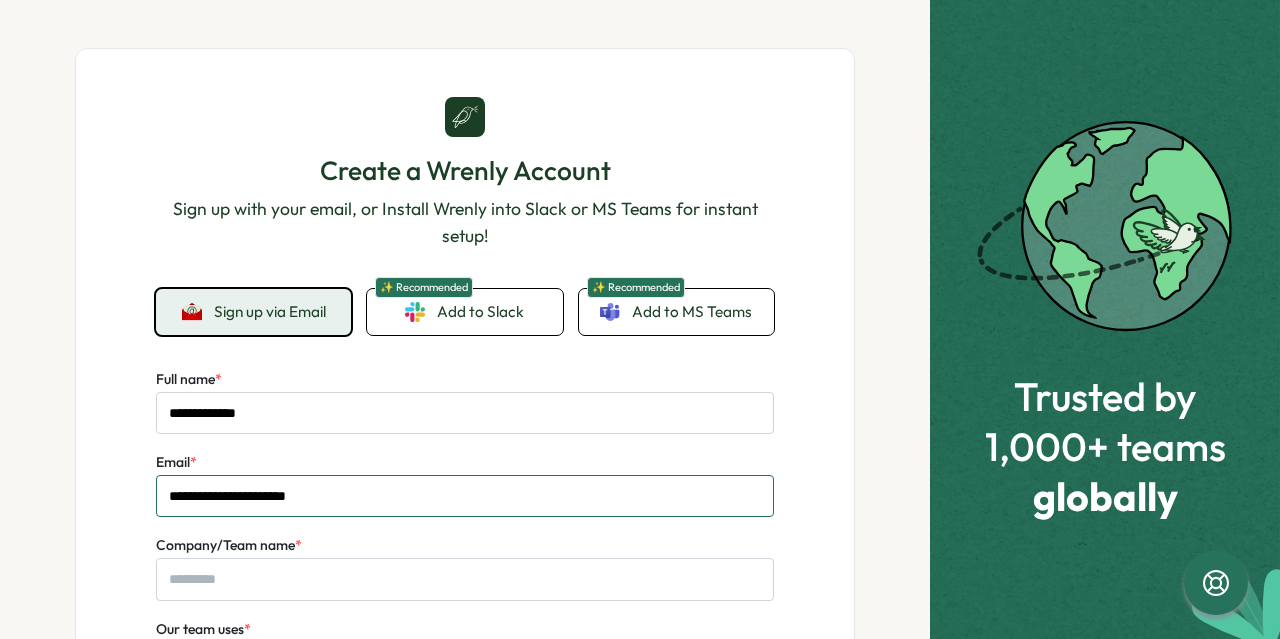 type on "**********" 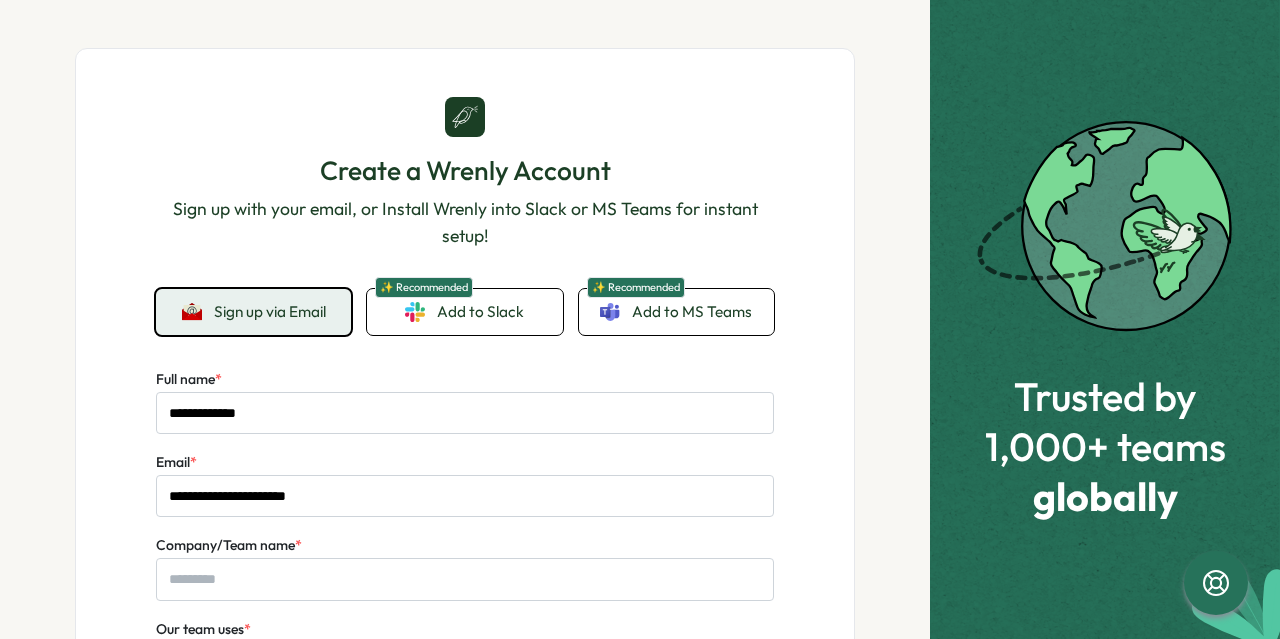 click on "**********" at bounding box center (465, 454) 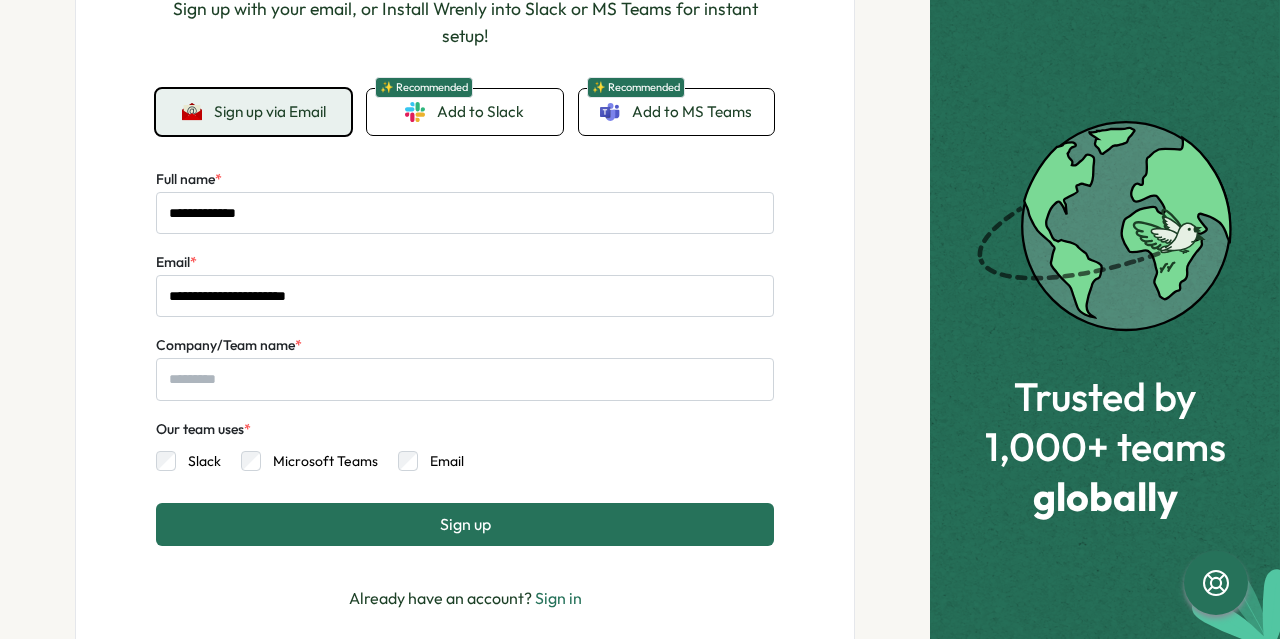 scroll, scrollTop: 240, scrollLeft: 0, axis: vertical 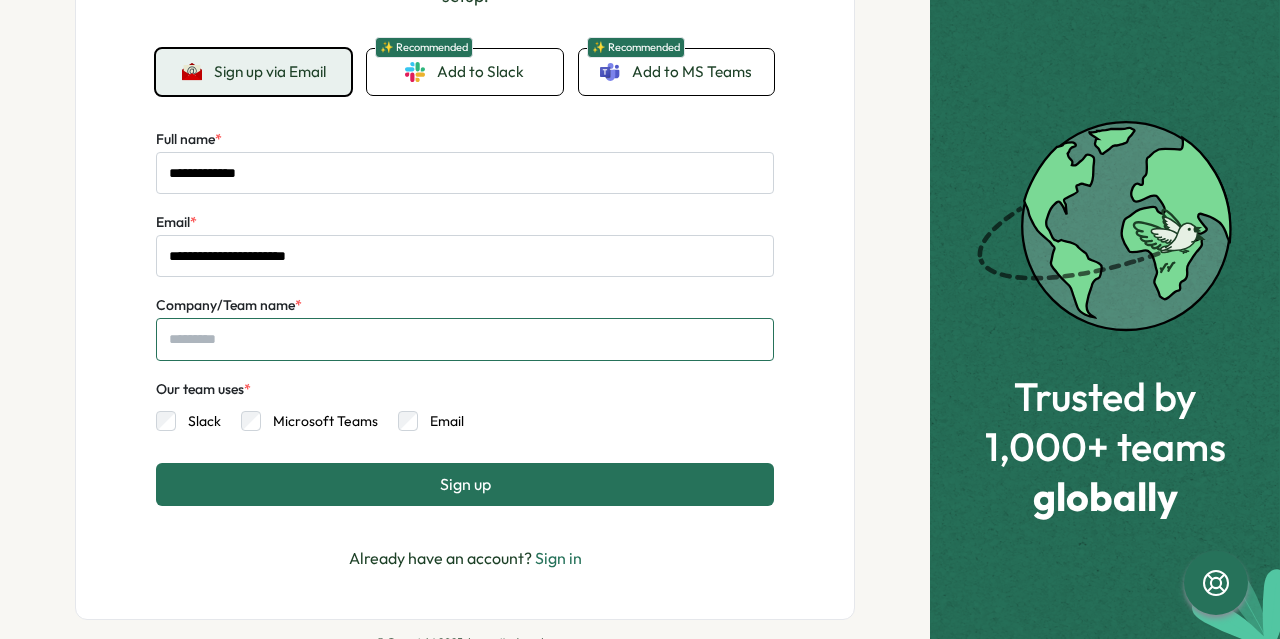 click on "Company/Team name  *" at bounding box center [465, 339] 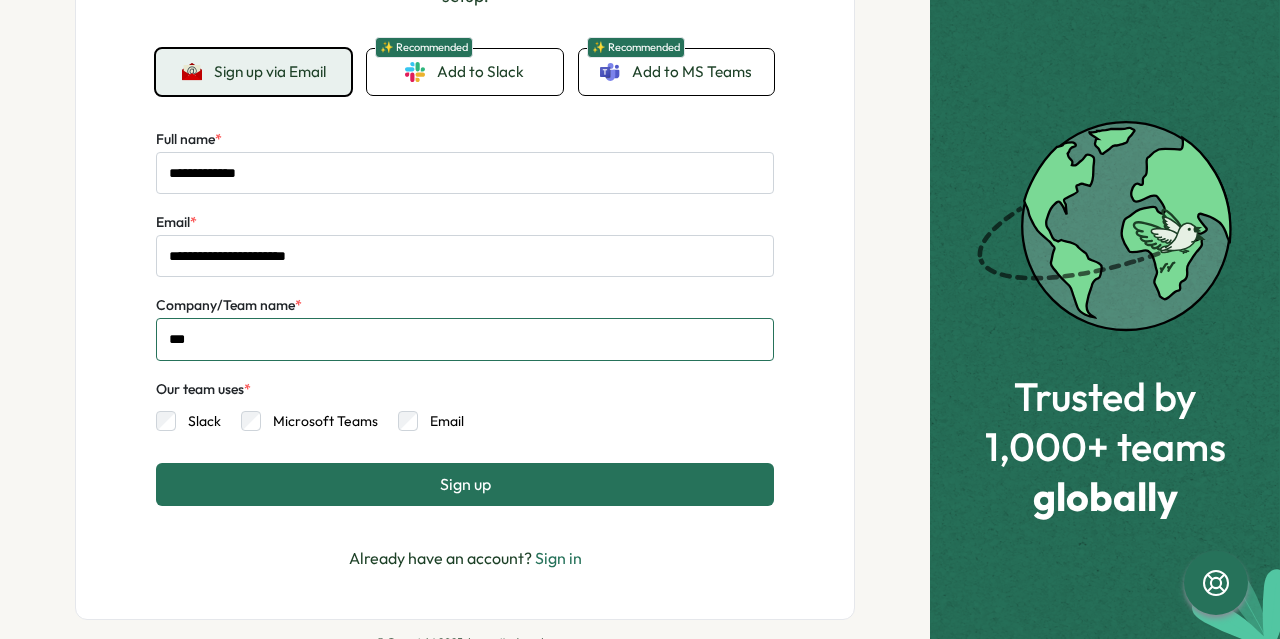 type on "***" 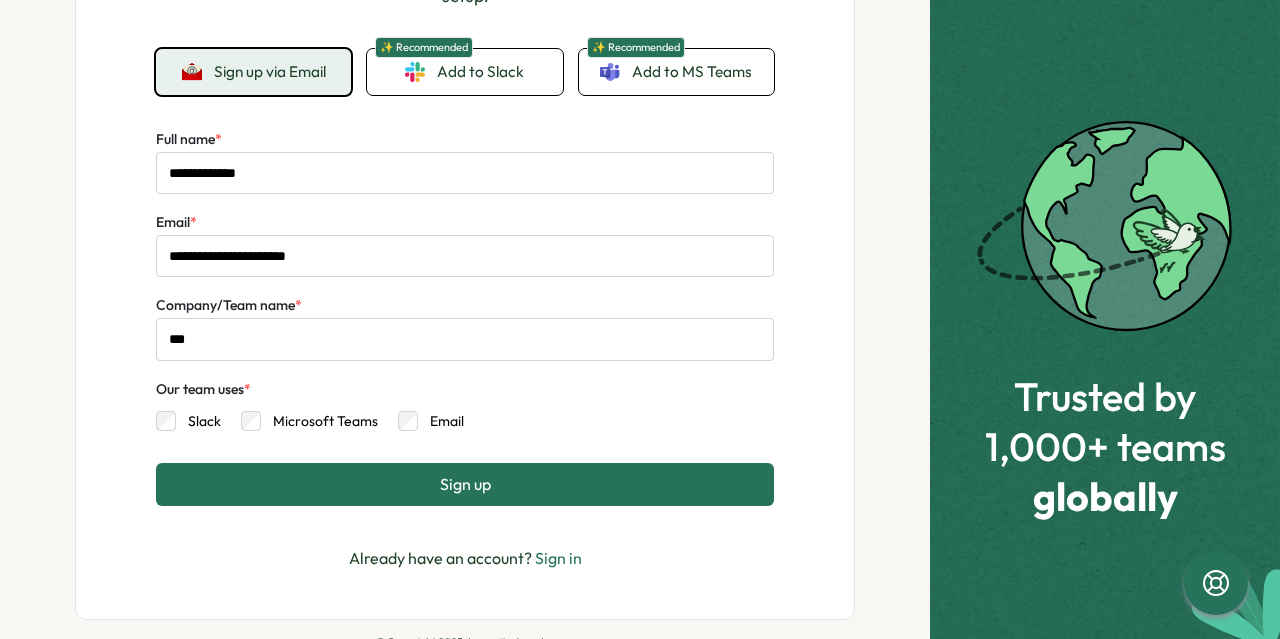 click on "Sign up" at bounding box center [465, 484] 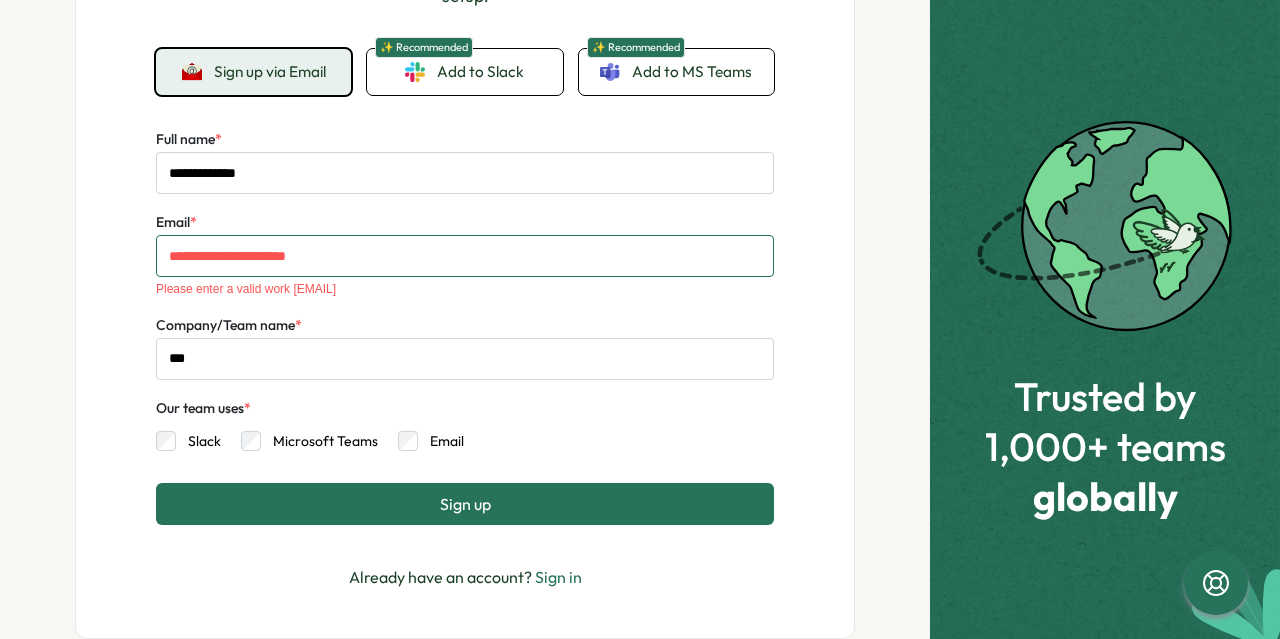 click on "**********" at bounding box center [465, 256] 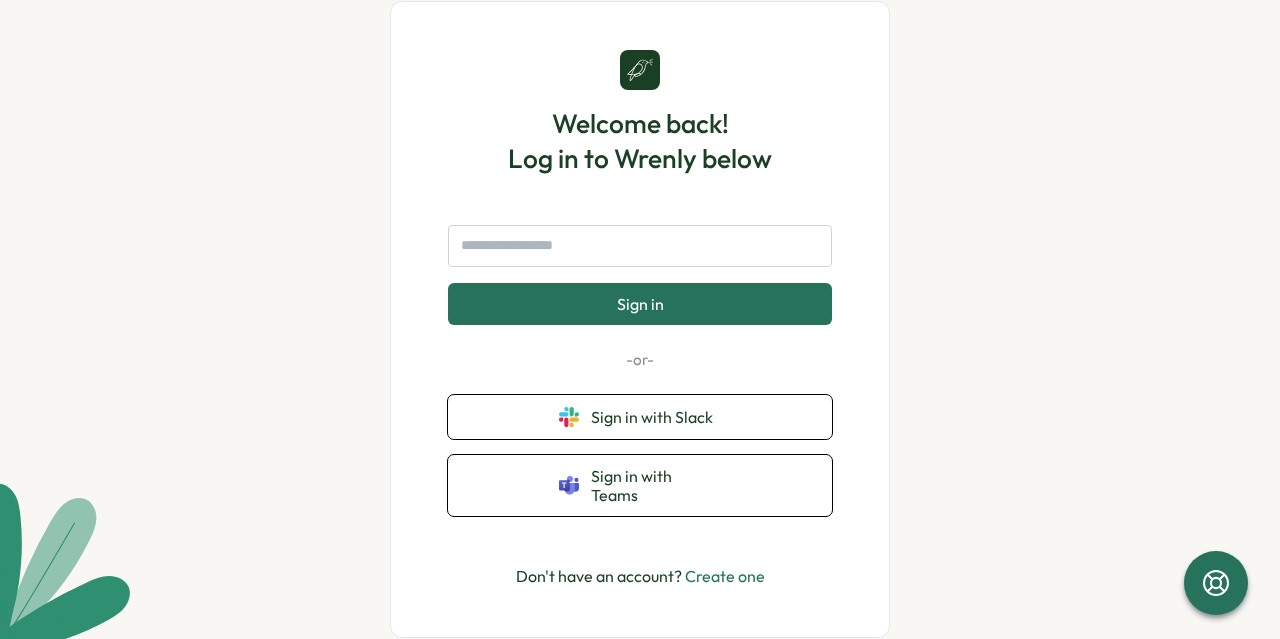 scroll, scrollTop: 0, scrollLeft: 0, axis: both 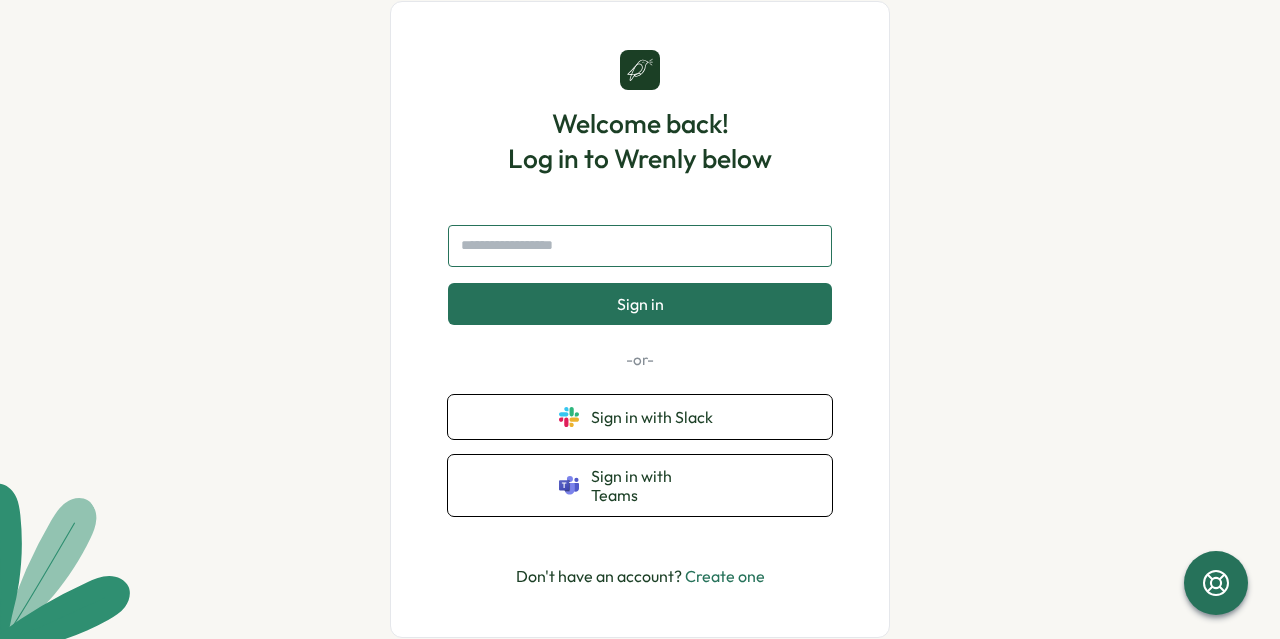 click at bounding box center (640, 246) 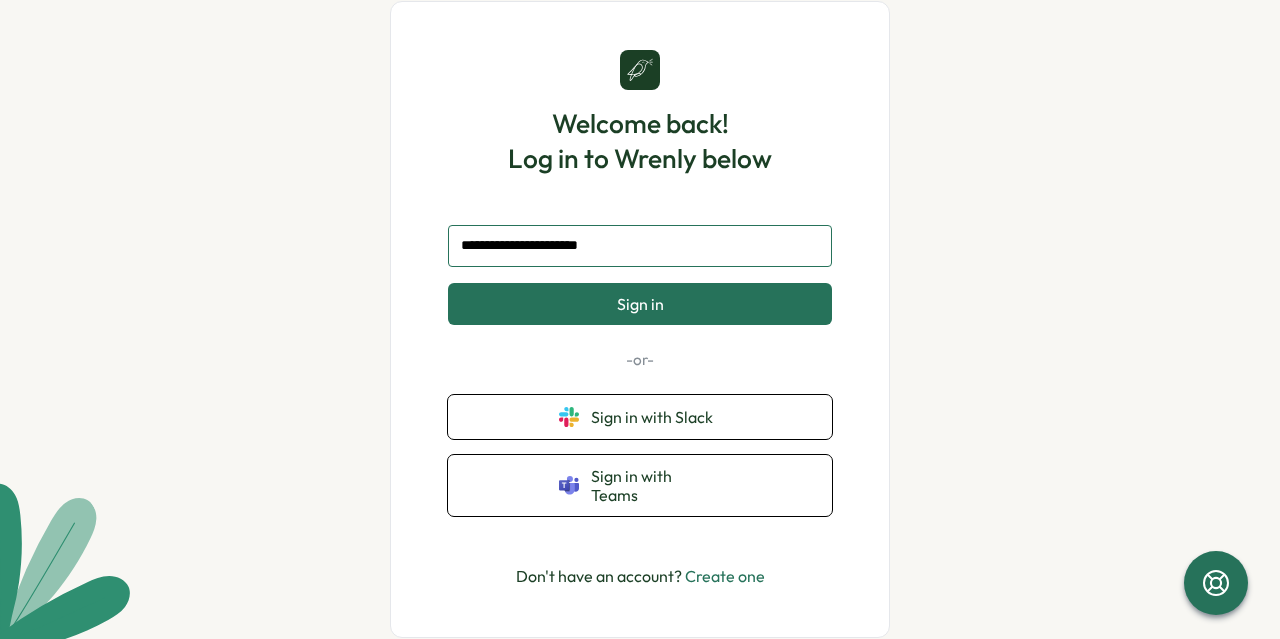 type on "**********" 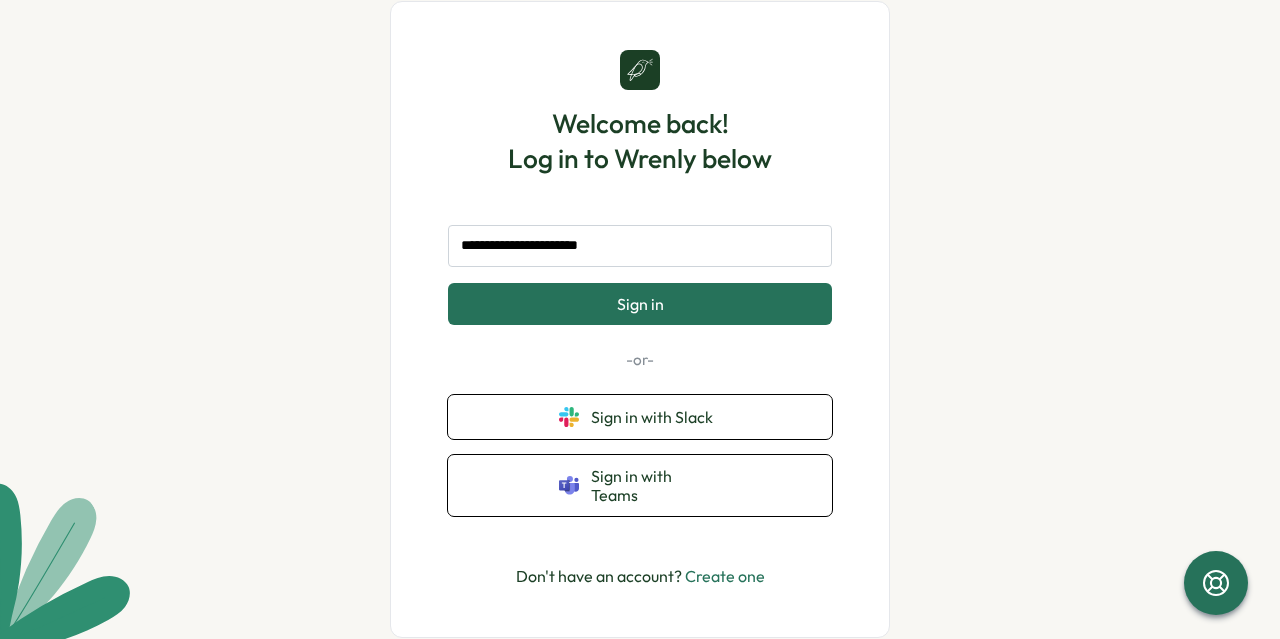 click on "Sign in" at bounding box center [640, 304] 